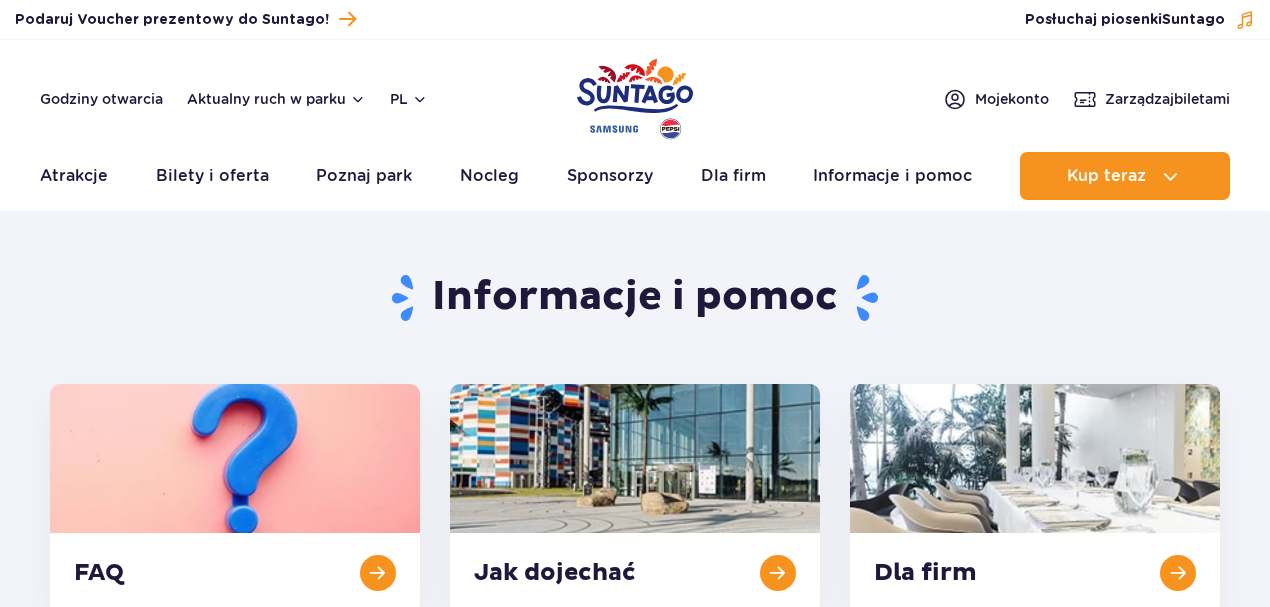 scroll, scrollTop: 0, scrollLeft: 0, axis: both 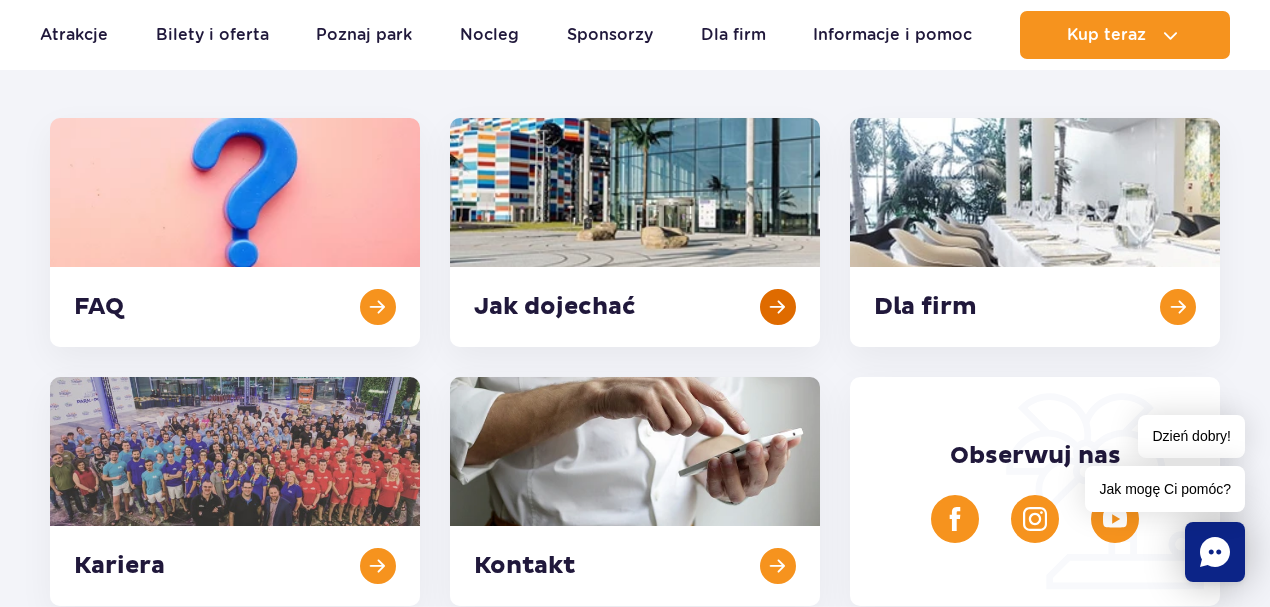 click at bounding box center [635, 232] 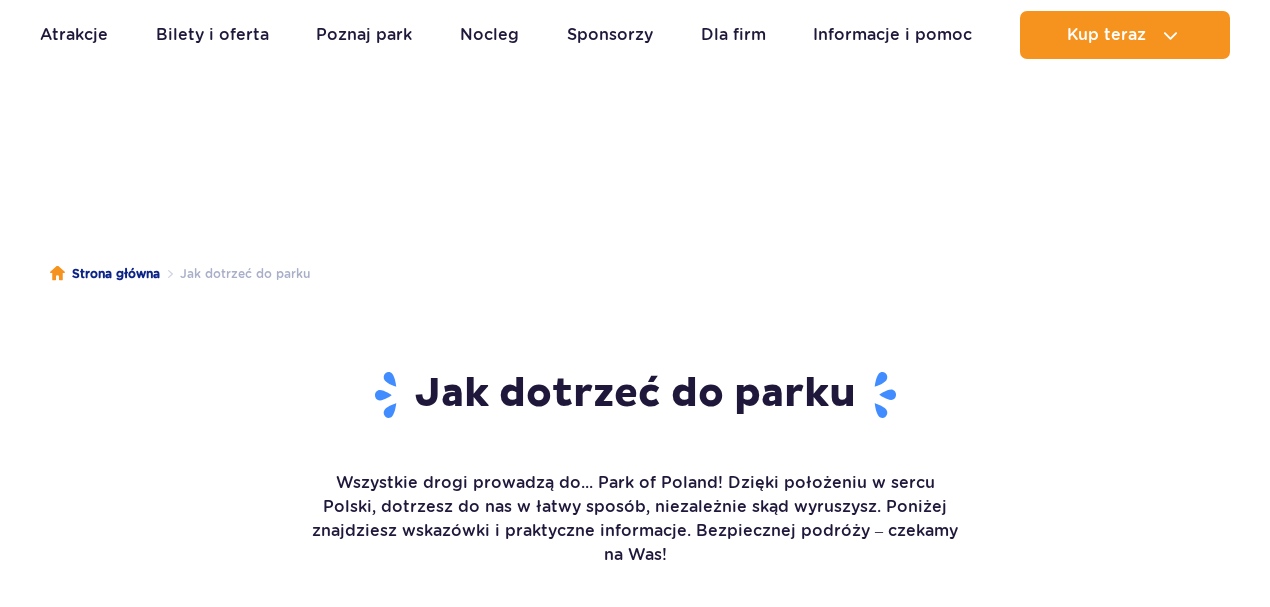 scroll, scrollTop: 1950, scrollLeft: 0, axis: vertical 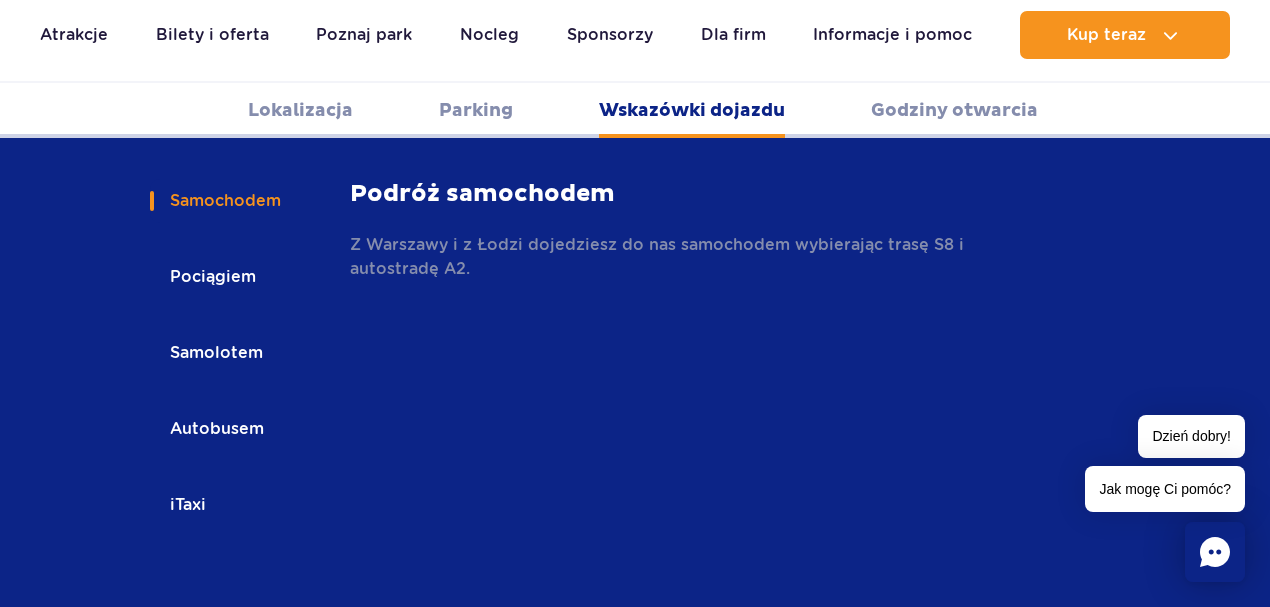 click on "Samolotem" at bounding box center [215, 353] 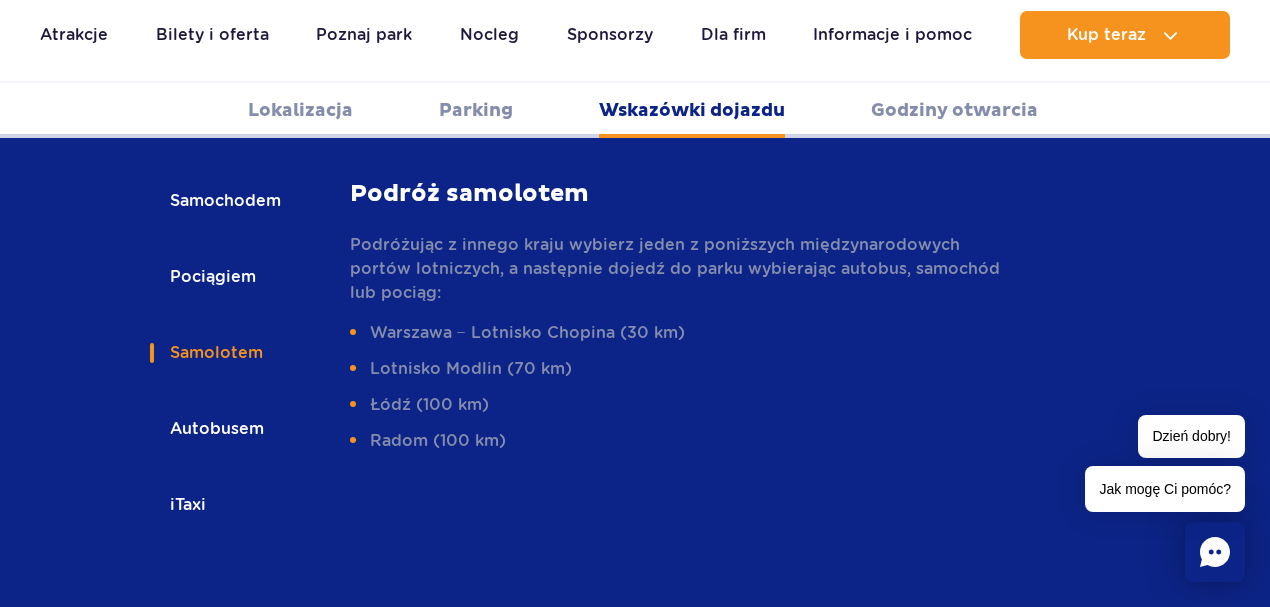 click on "Autobusem" at bounding box center [215, 429] 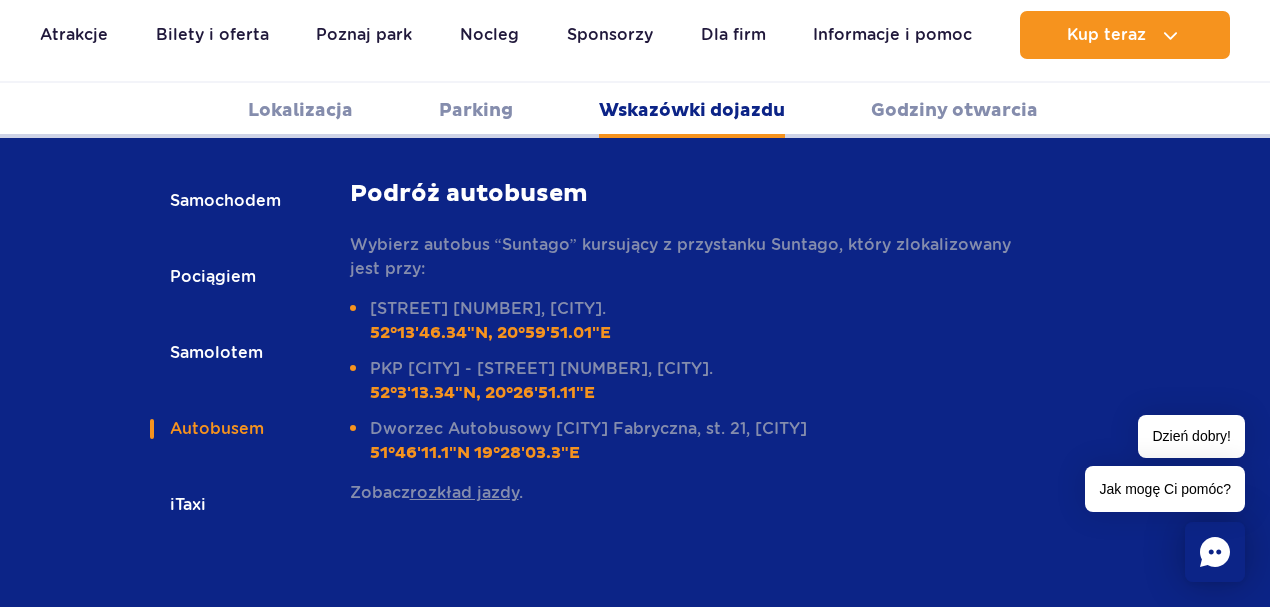 click on "Samochodem
Pociągiem
Samolotem
Autobusem
iTaxi" at bounding box center (250, 369) 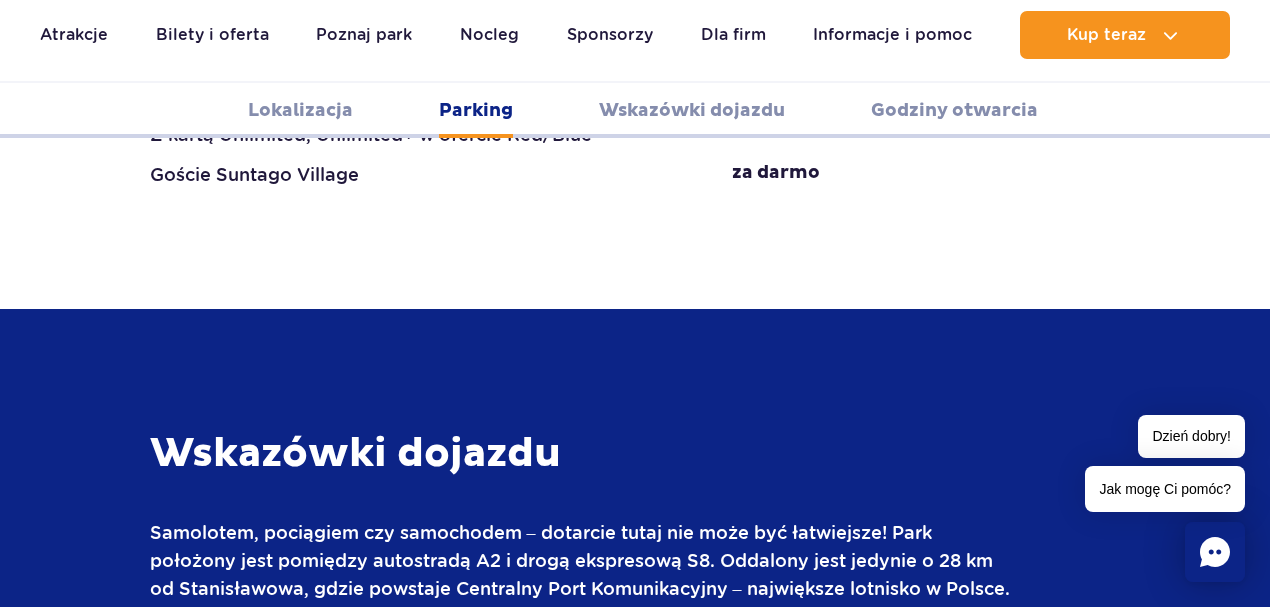 scroll, scrollTop: 2394, scrollLeft: 0, axis: vertical 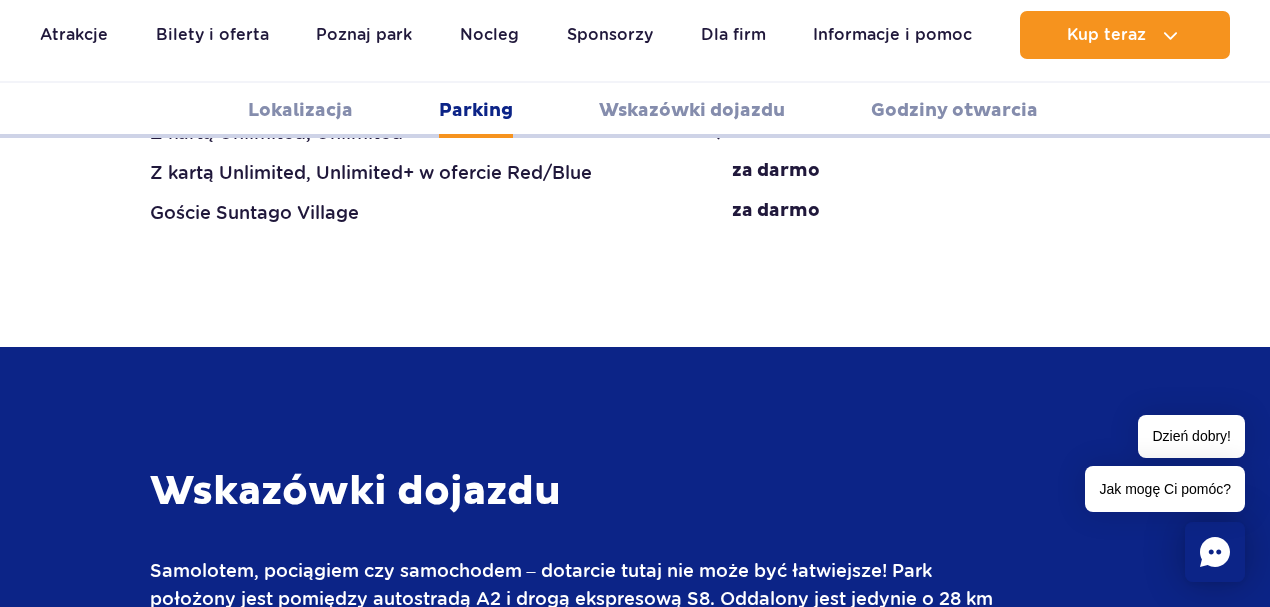 click on "Lokalizacja" at bounding box center [300, 110] 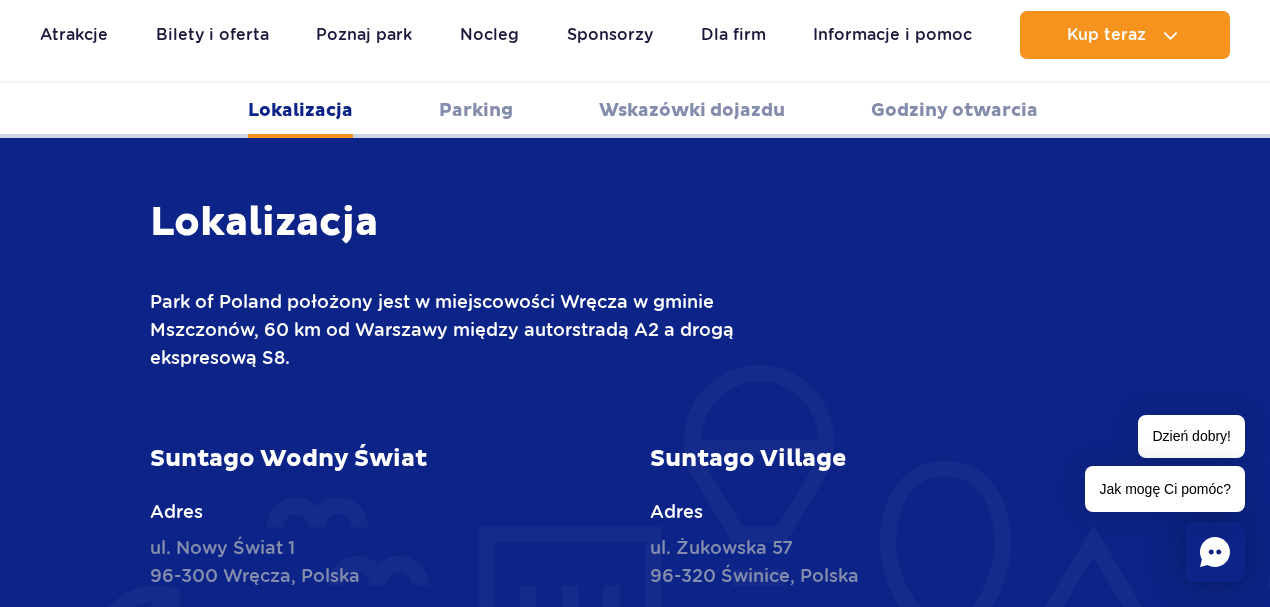 scroll, scrollTop: 682, scrollLeft: 0, axis: vertical 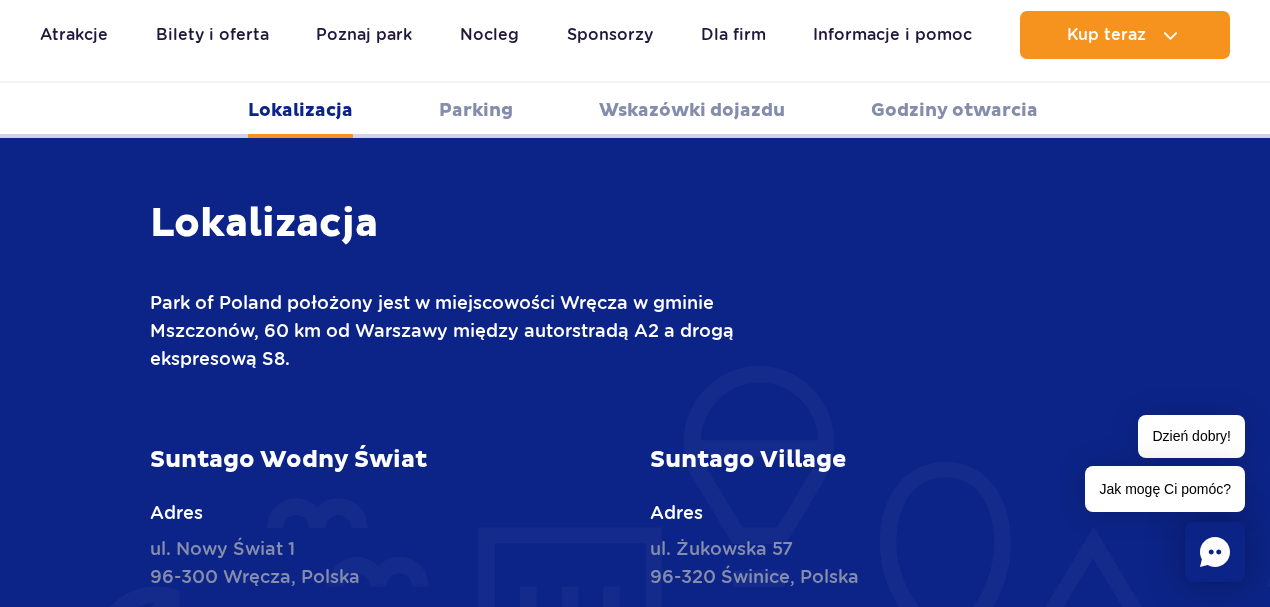 click on "Godziny otwarcia" at bounding box center [954, 110] 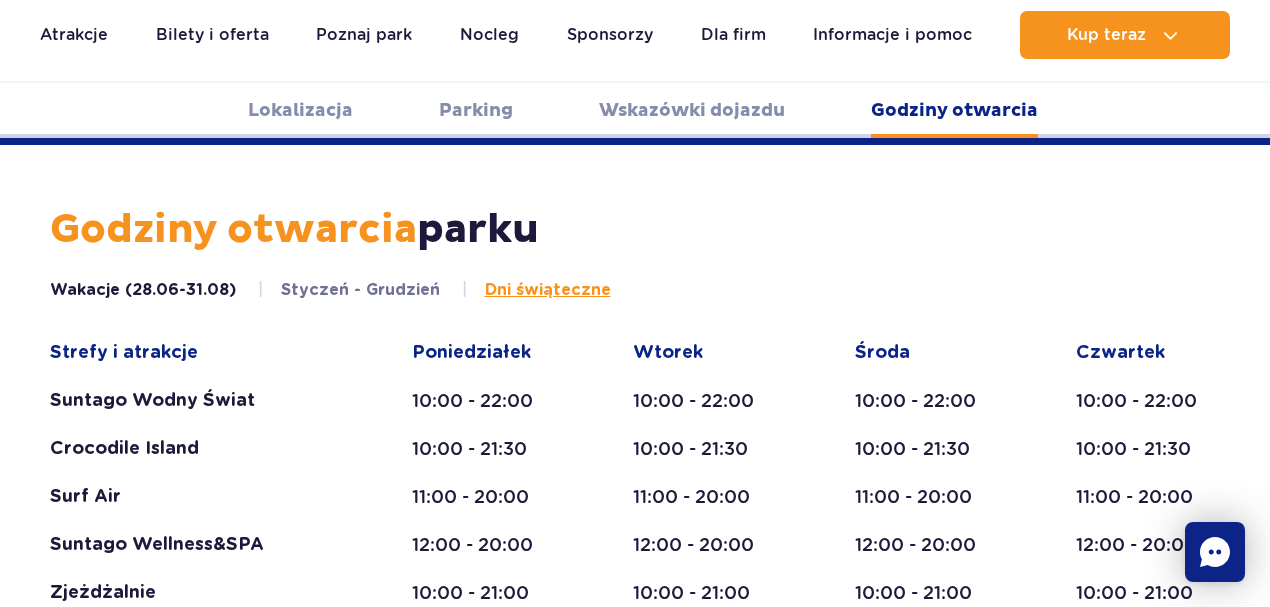 scroll, scrollTop: 3465, scrollLeft: 0, axis: vertical 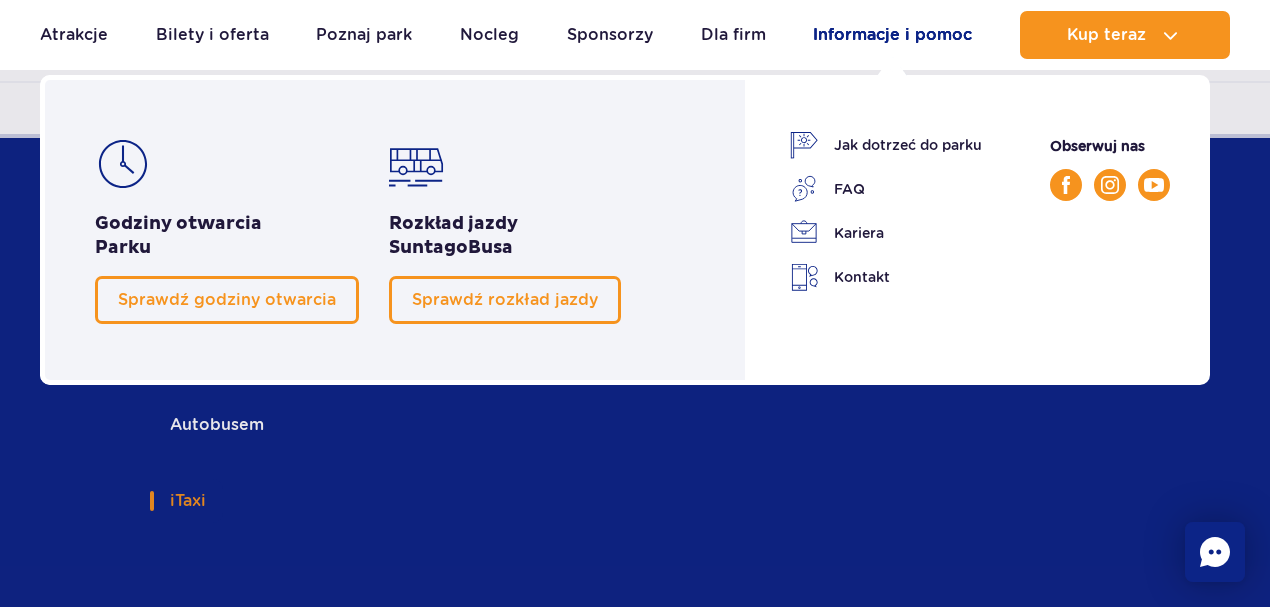 click on "Informacje i pomoc" at bounding box center [892, 35] 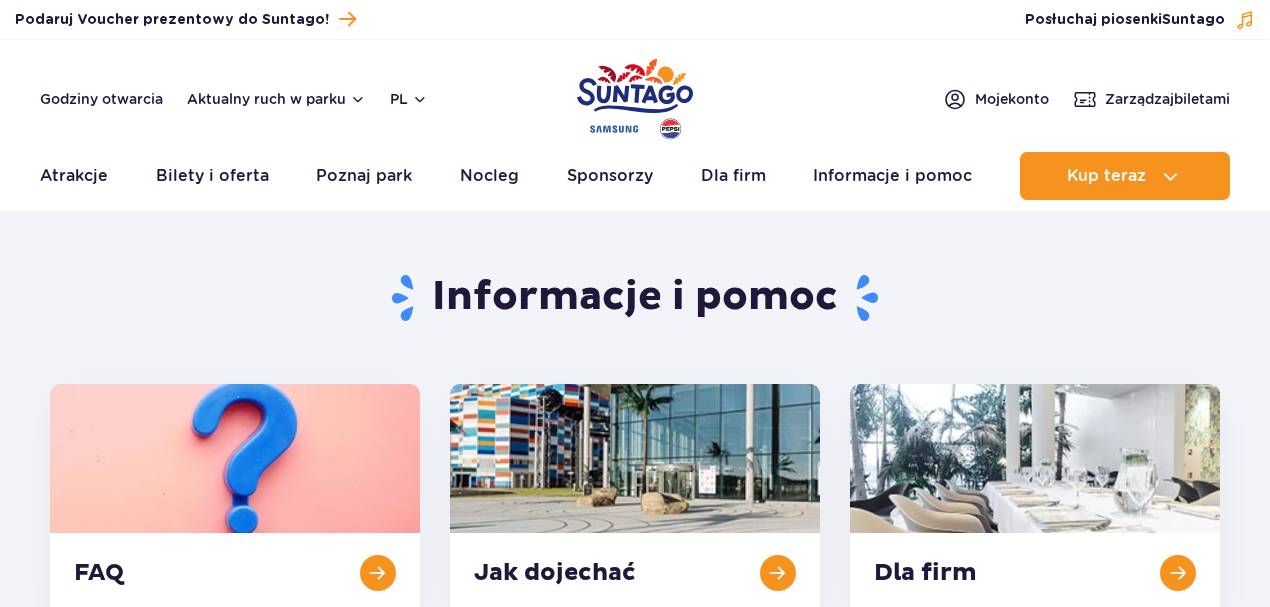 scroll, scrollTop: 0, scrollLeft: 0, axis: both 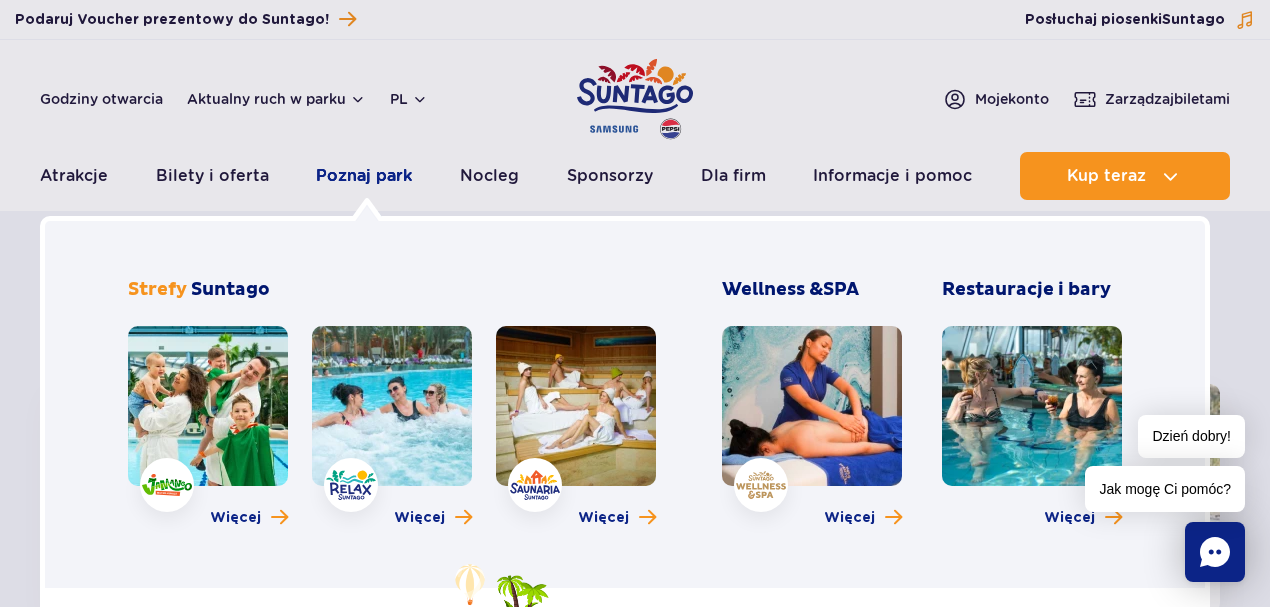 click on "Poznaj park" at bounding box center (364, 176) 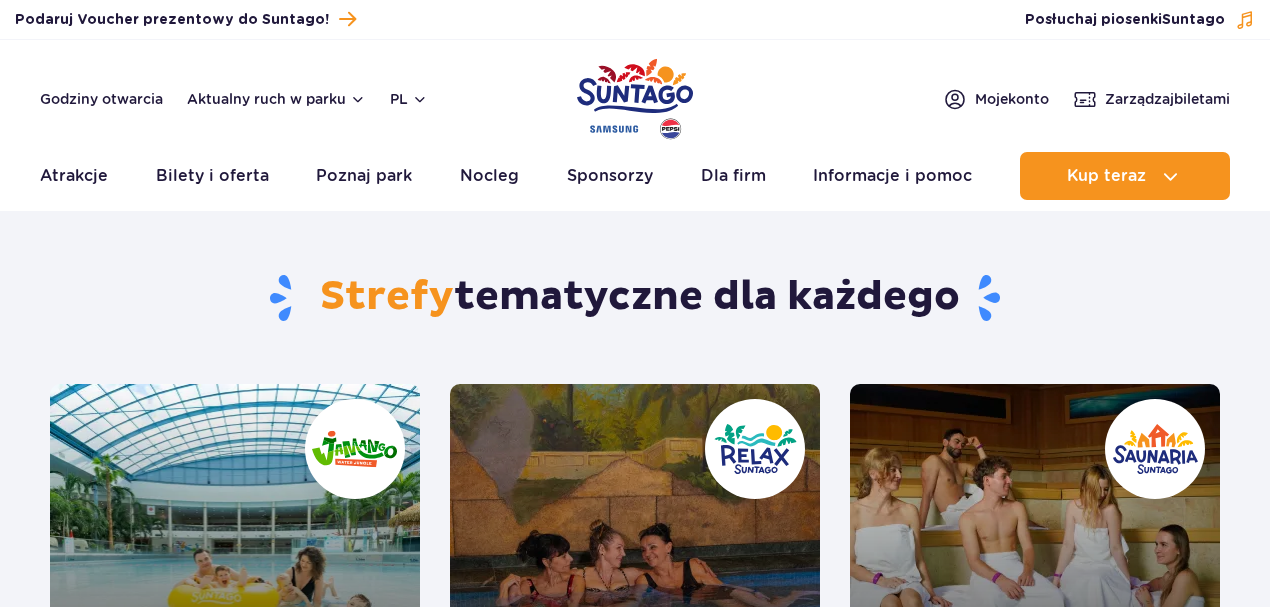 scroll, scrollTop: 0, scrollLeft: 0, axis: both 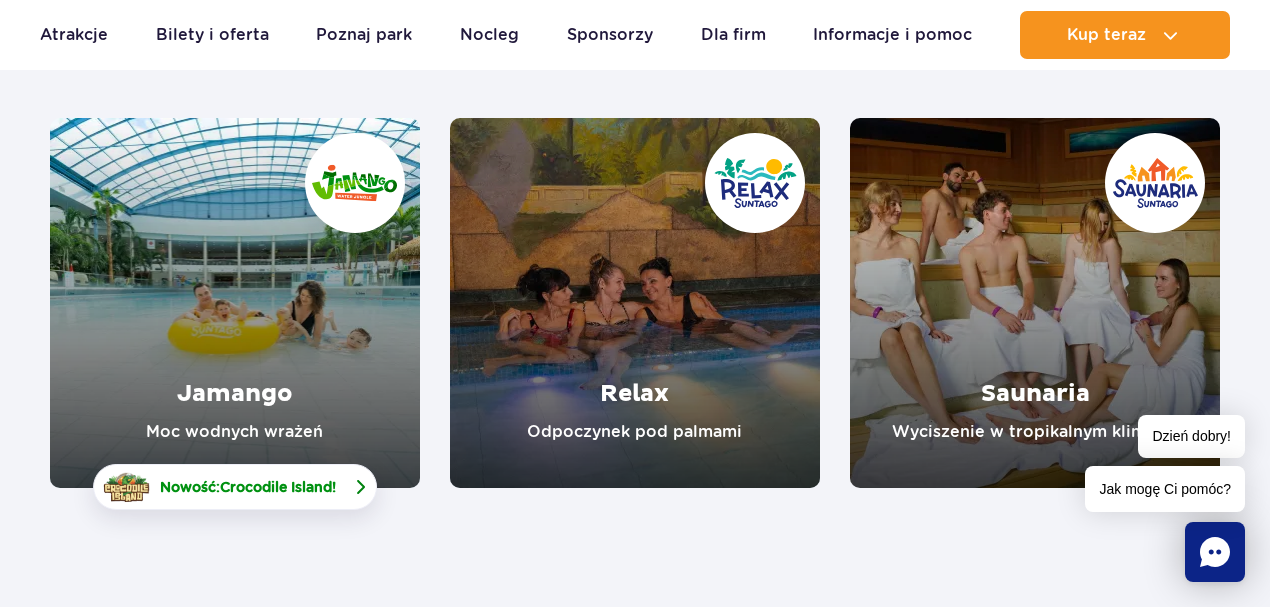 click on "Crocodile Island" at bounding box center [276, 487] 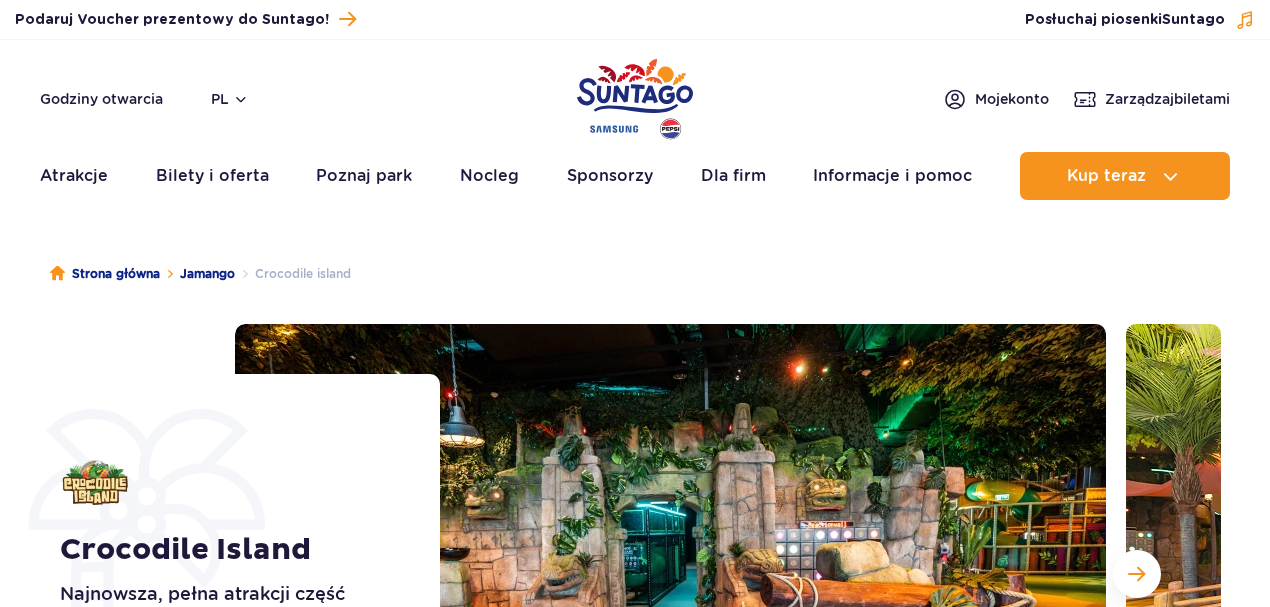 scroll, scrollTop: 0, scrollLeft: 0, axis: both 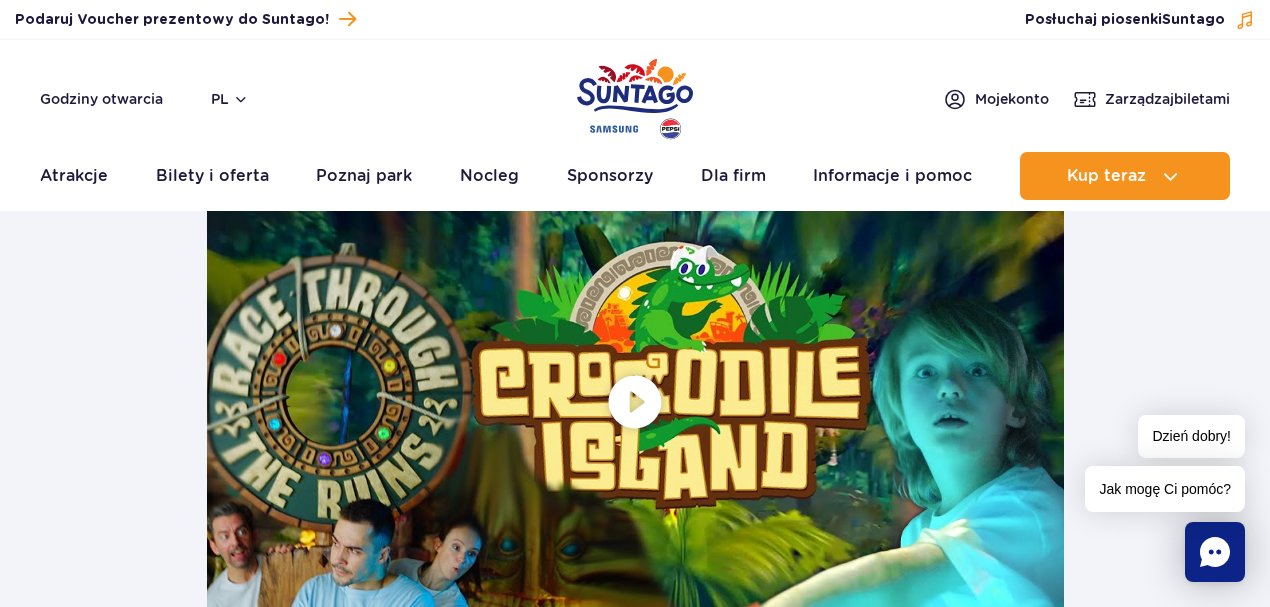 click at bounding box center (635, 401) 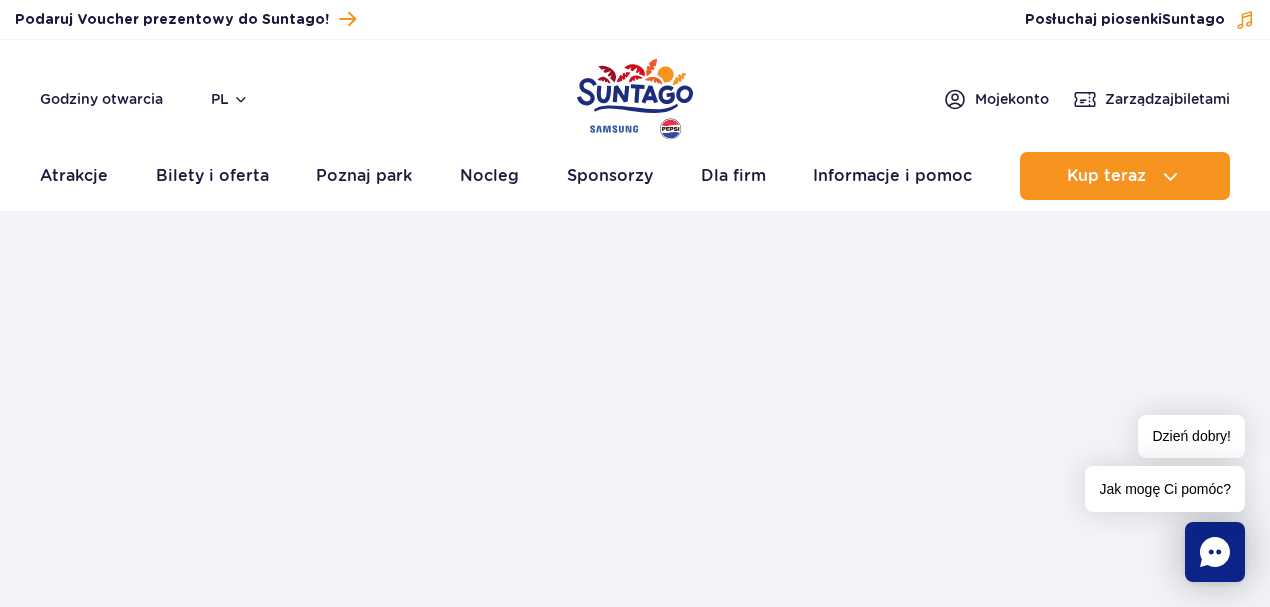 scroll, scrollTop: 3853, scrollLeft: 0, axis: vertical 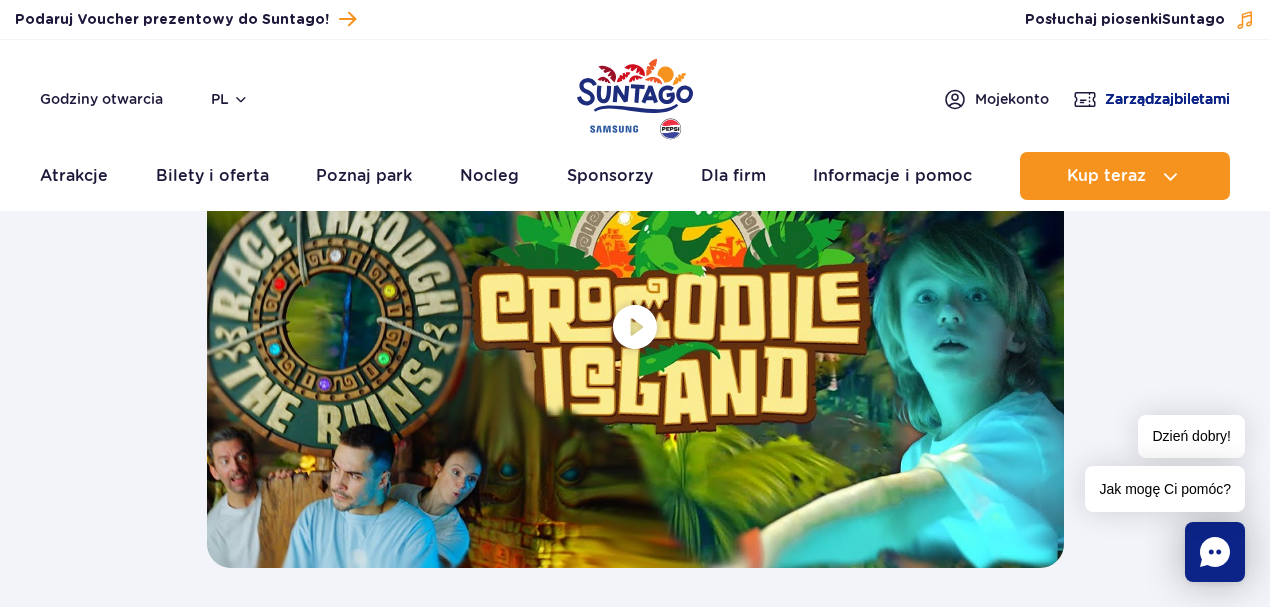 click on "Zarządzaj  biletami" at bounding box center (1167, 99) 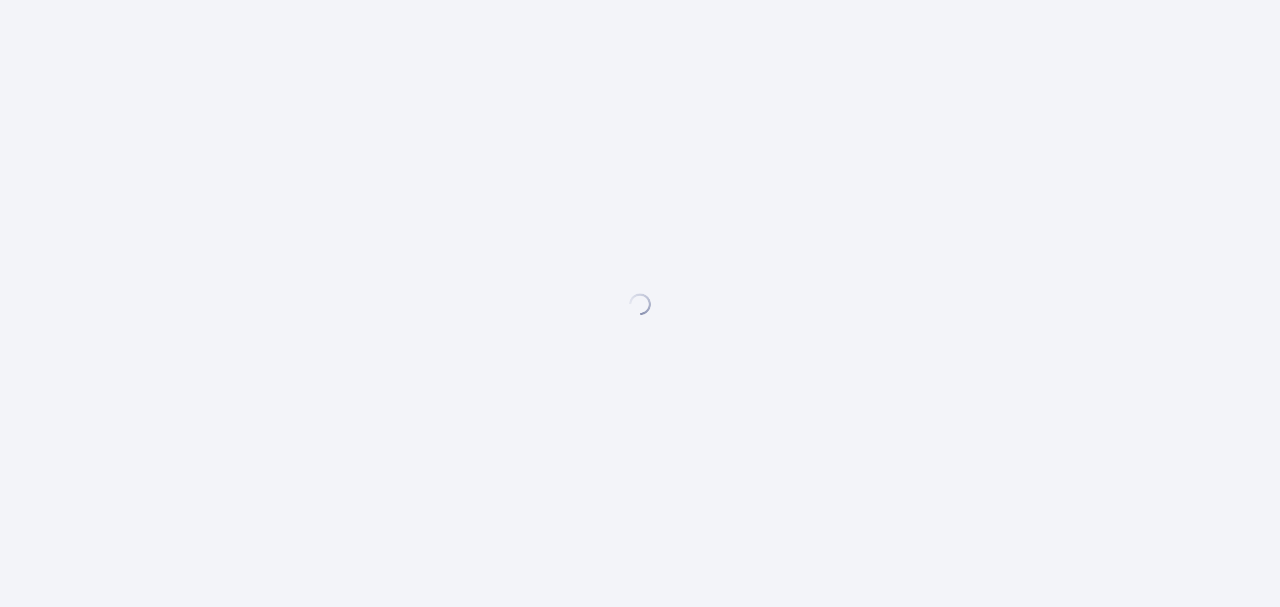 scroll, scrollTop: 0, scrollLeft: 0, axis: both 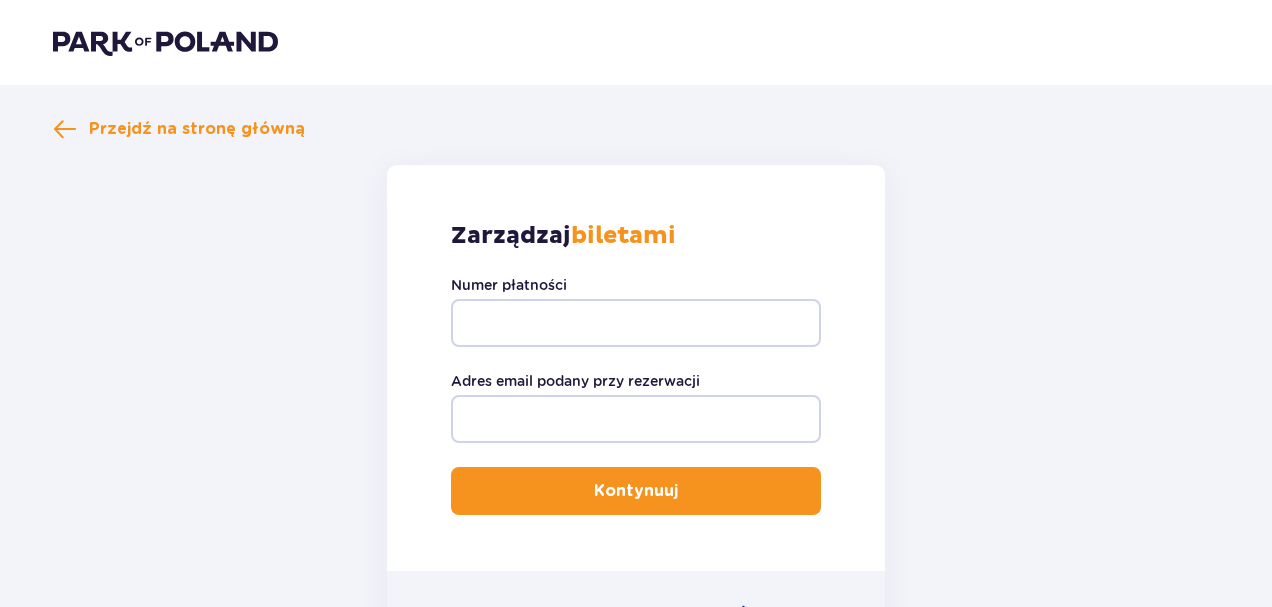 click at bounding box center [165, 42] 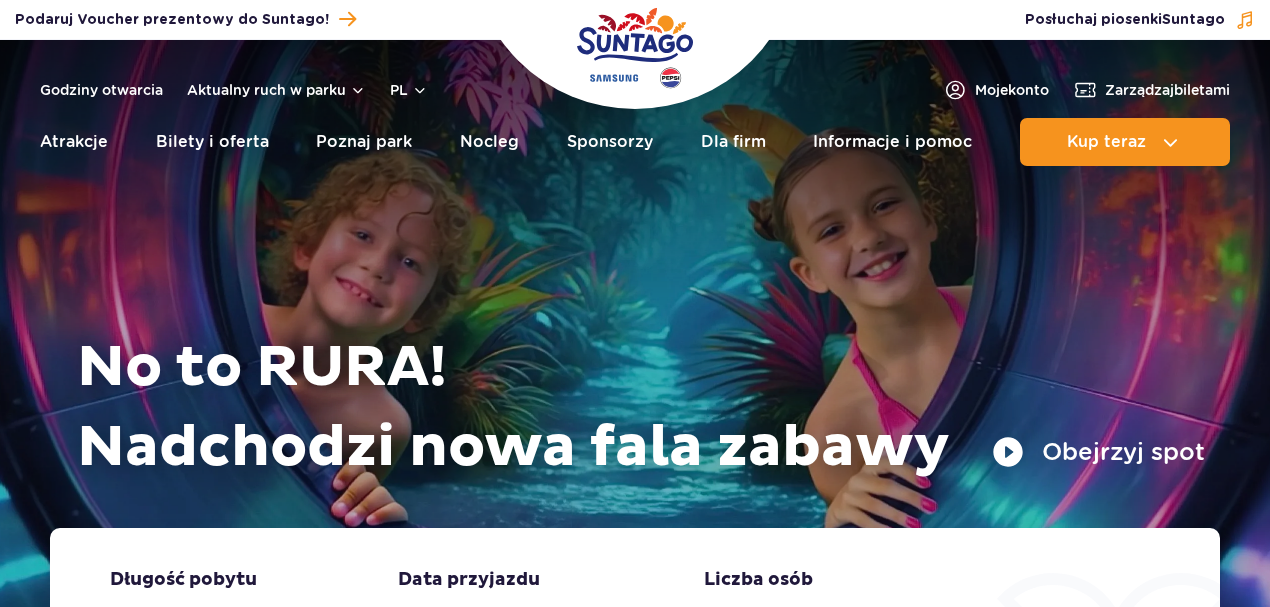 scroll, scrollTop: 0, scrollLeft: 0, axis: both 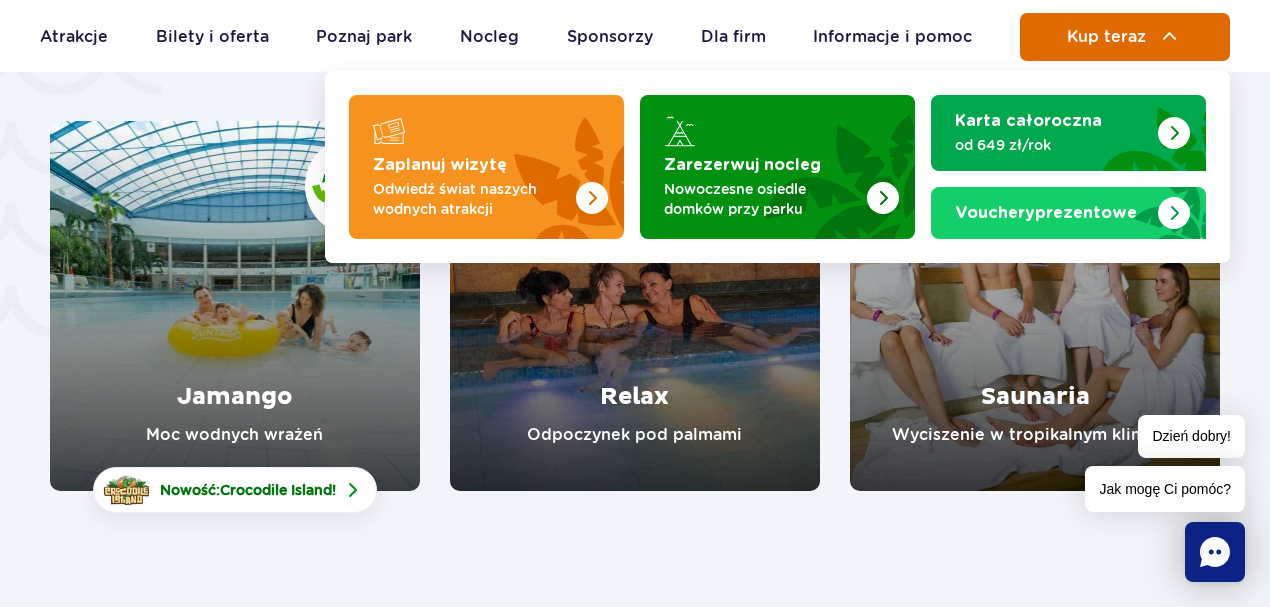 click at bounding box center (1170, 37) 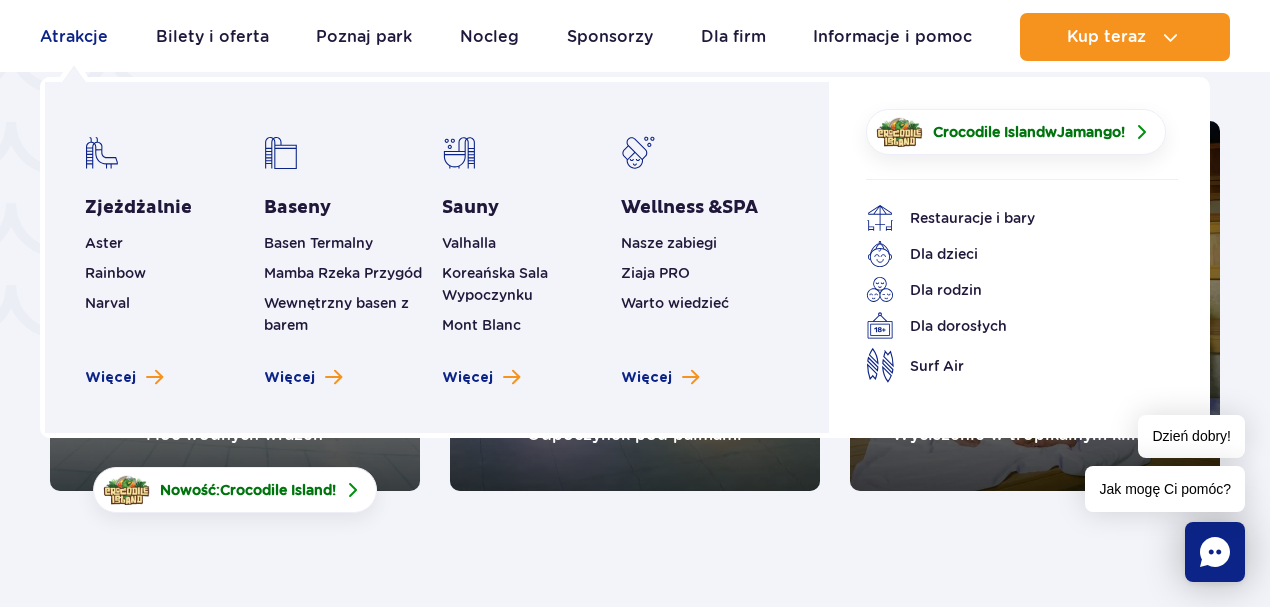 click on "Atrakcje" at bounding box center [74, 37] 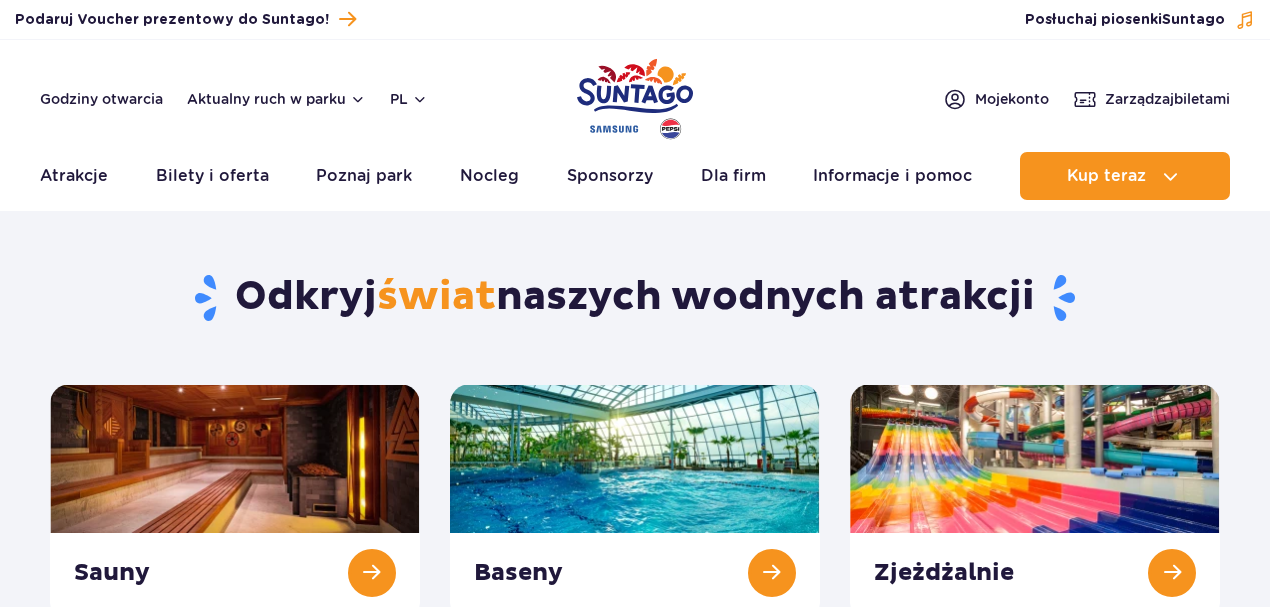 scroll, scrollTop: 0, scrollLeft: 0, axis: both 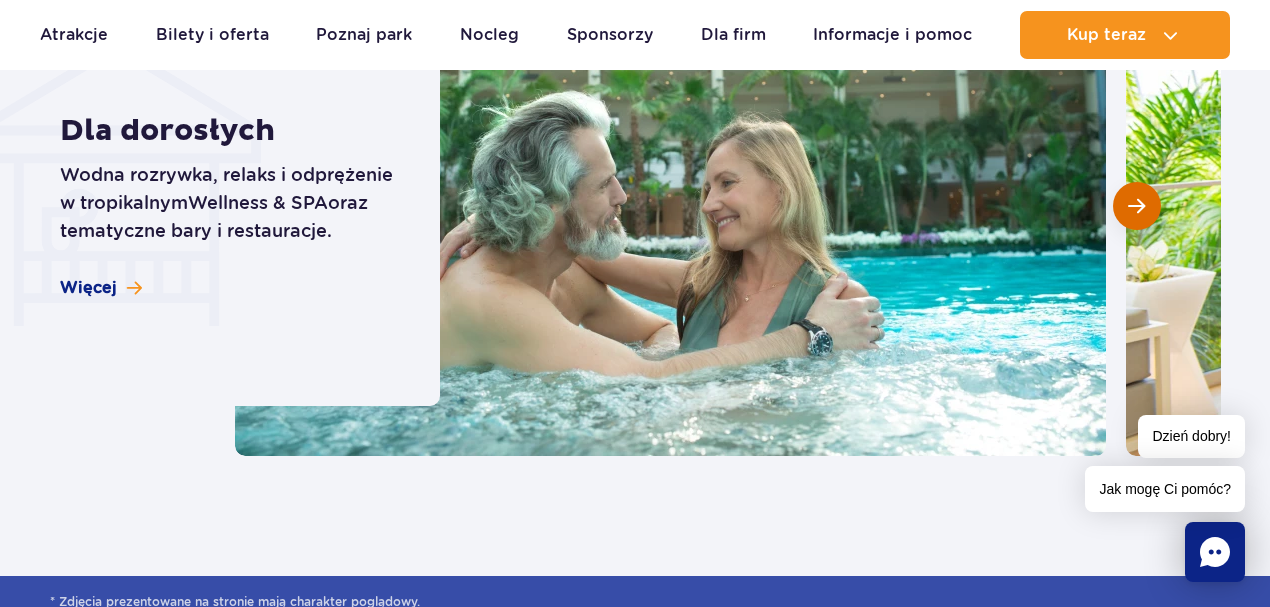 click at bounding box center [1137, 206] 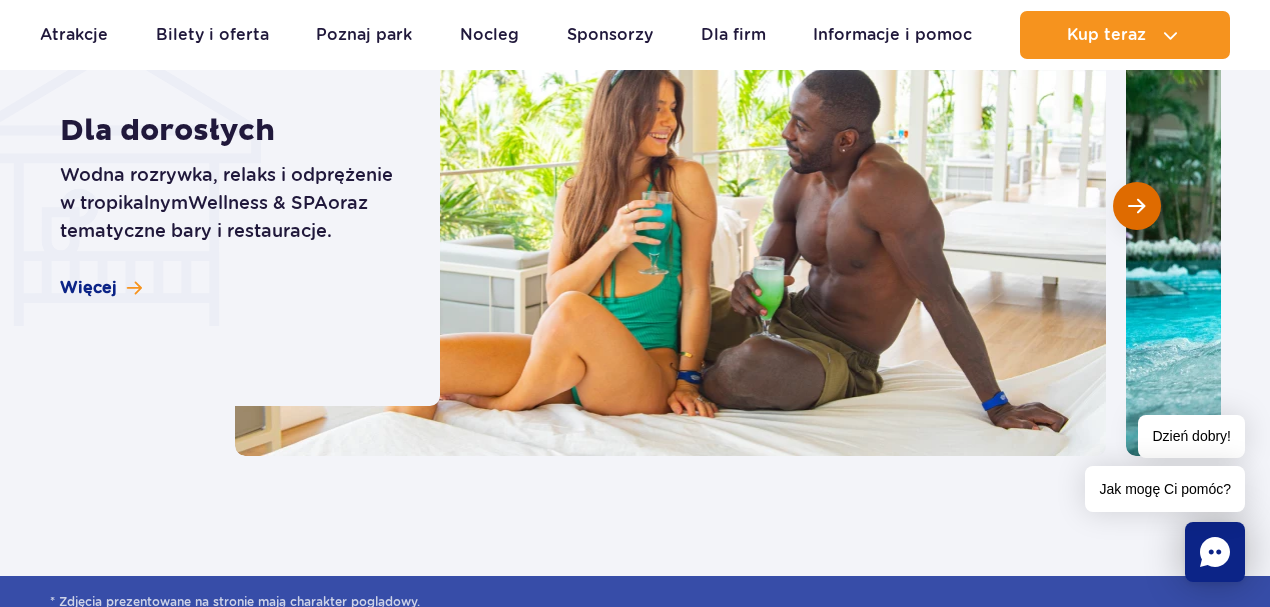 click at bounding box center (1137, 206) 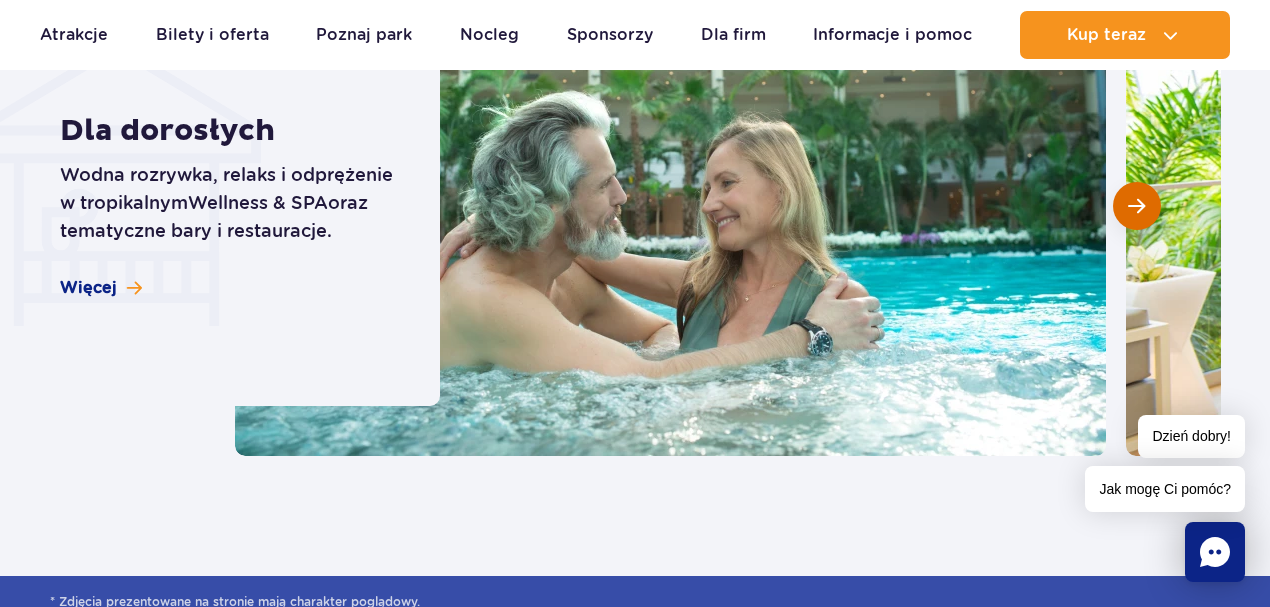 click at bounding box center [1137, 206] 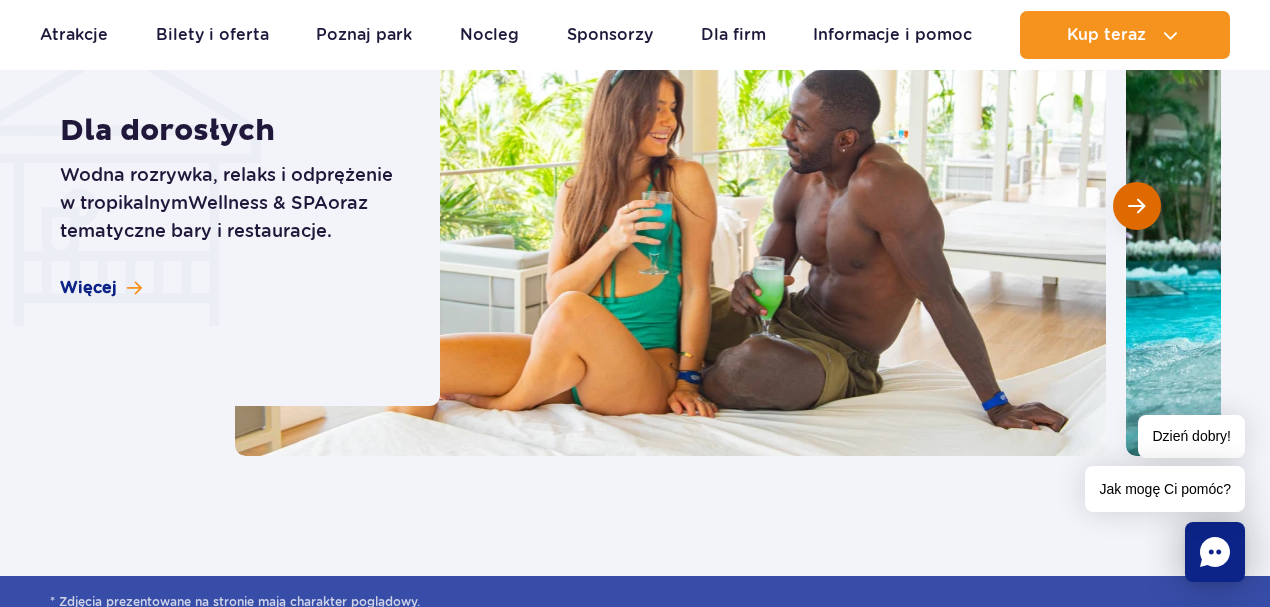 click at bounding box center [1137, 206] 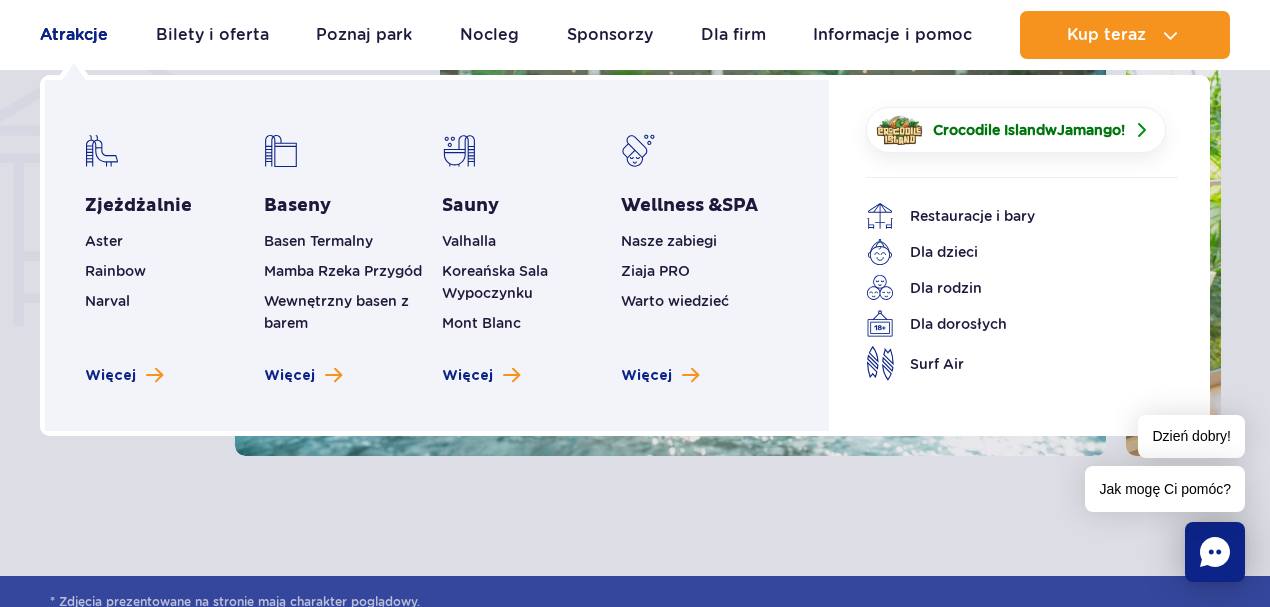 click on "Atrakcje" at bounding box center [74, 35] 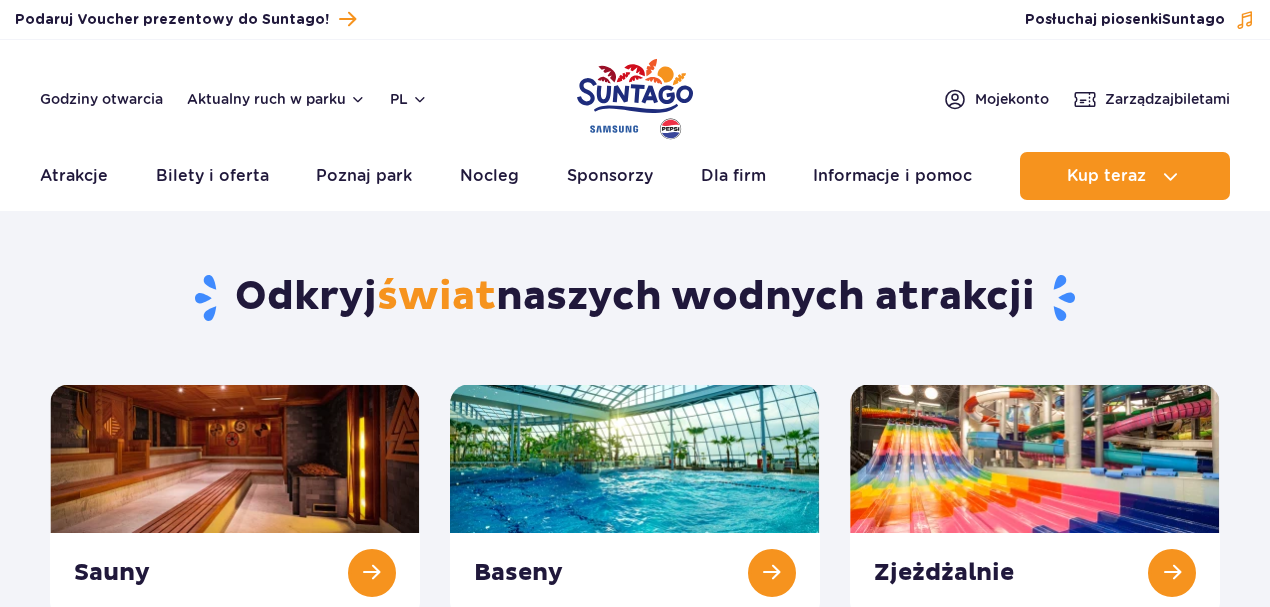 scroll, scrollTop: 0, scrollLeft: 0, axis: both 